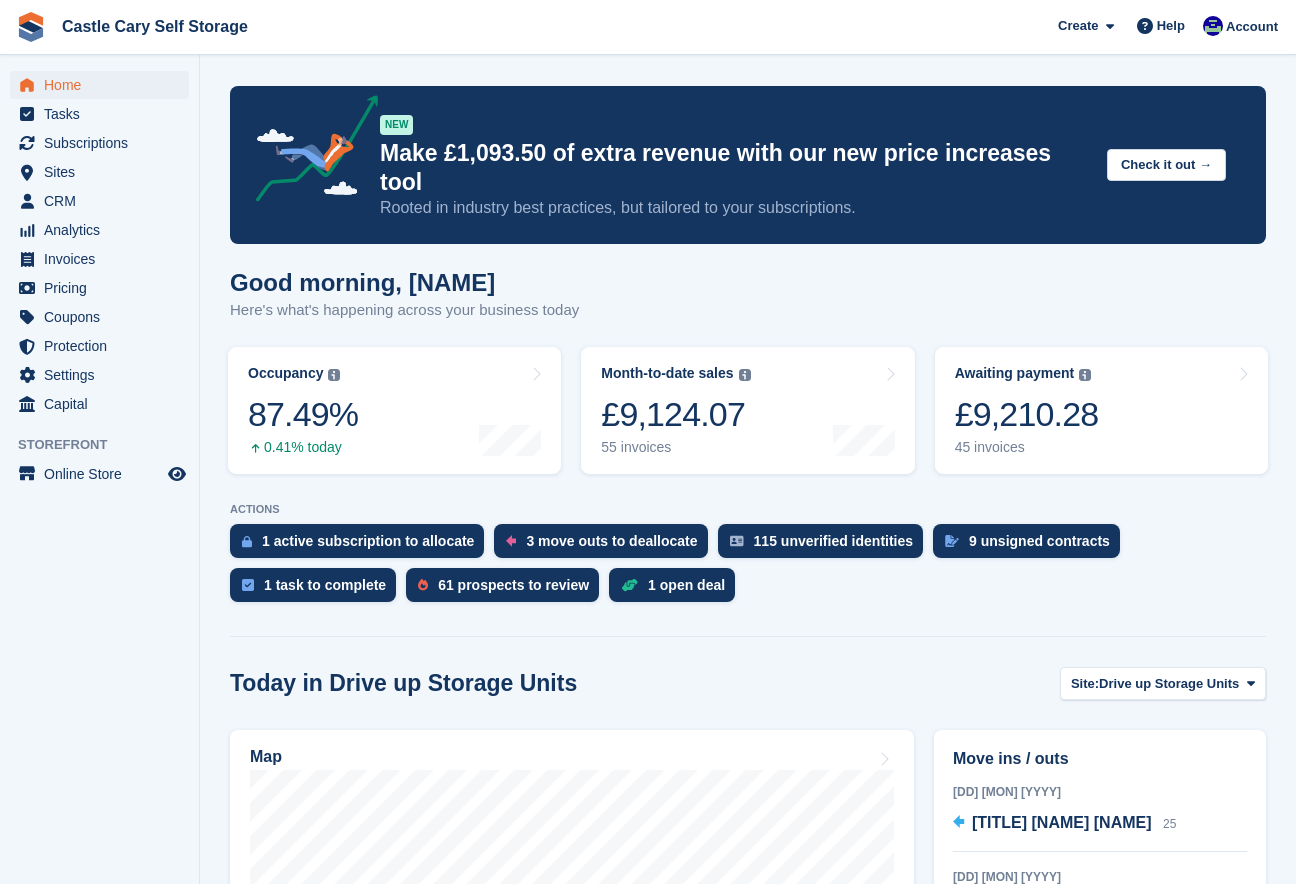 scroll, scrollTop: 0, scrollLeft: 0, axis: both 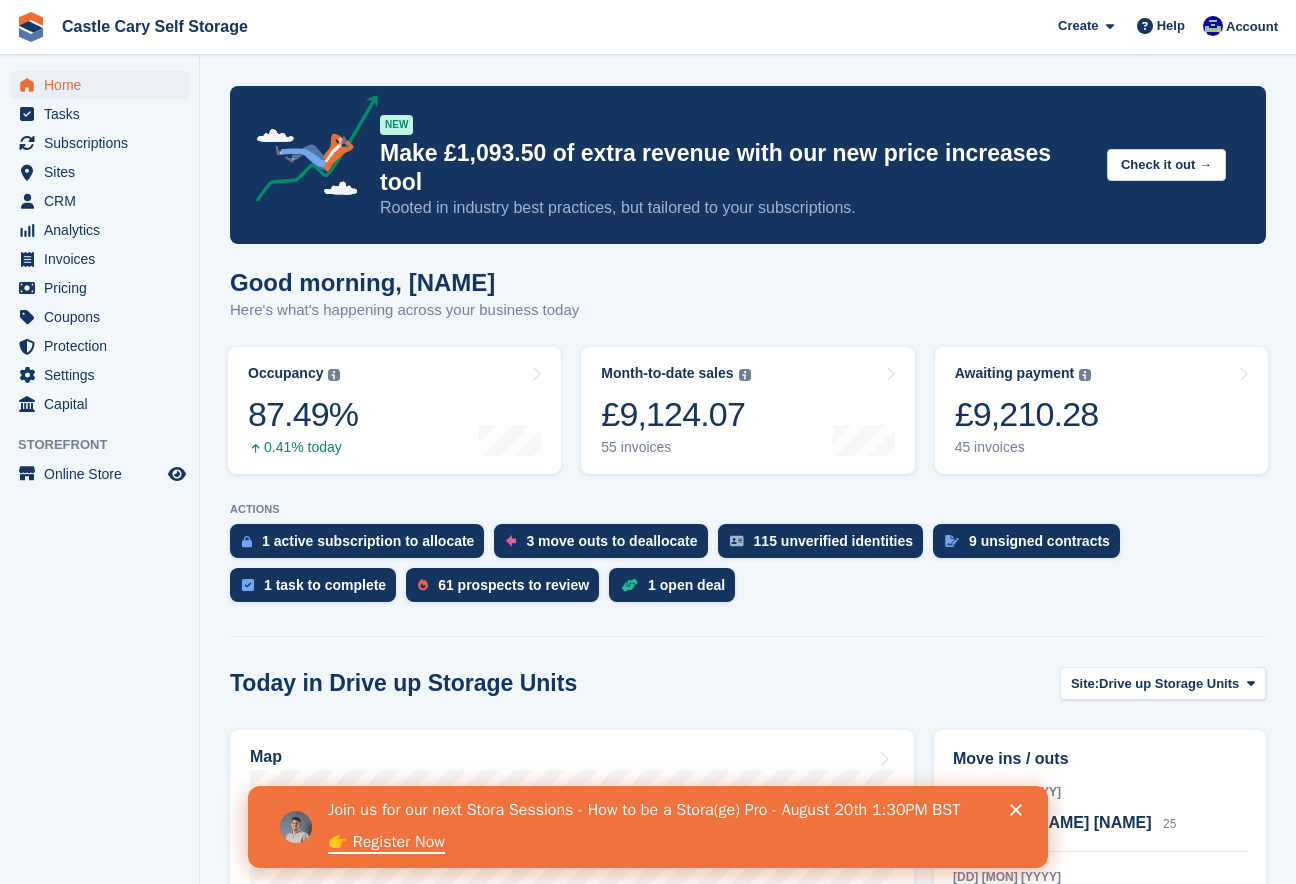 click on "Home
Tasks
Subscriptions
Subscriptions
Subscriptions
Contracts
Price increases
NEW
Contracts
Price increases
NEW
Sites
Sites
Sites
Drive up Storage Units" at bounding box center [99, 447] 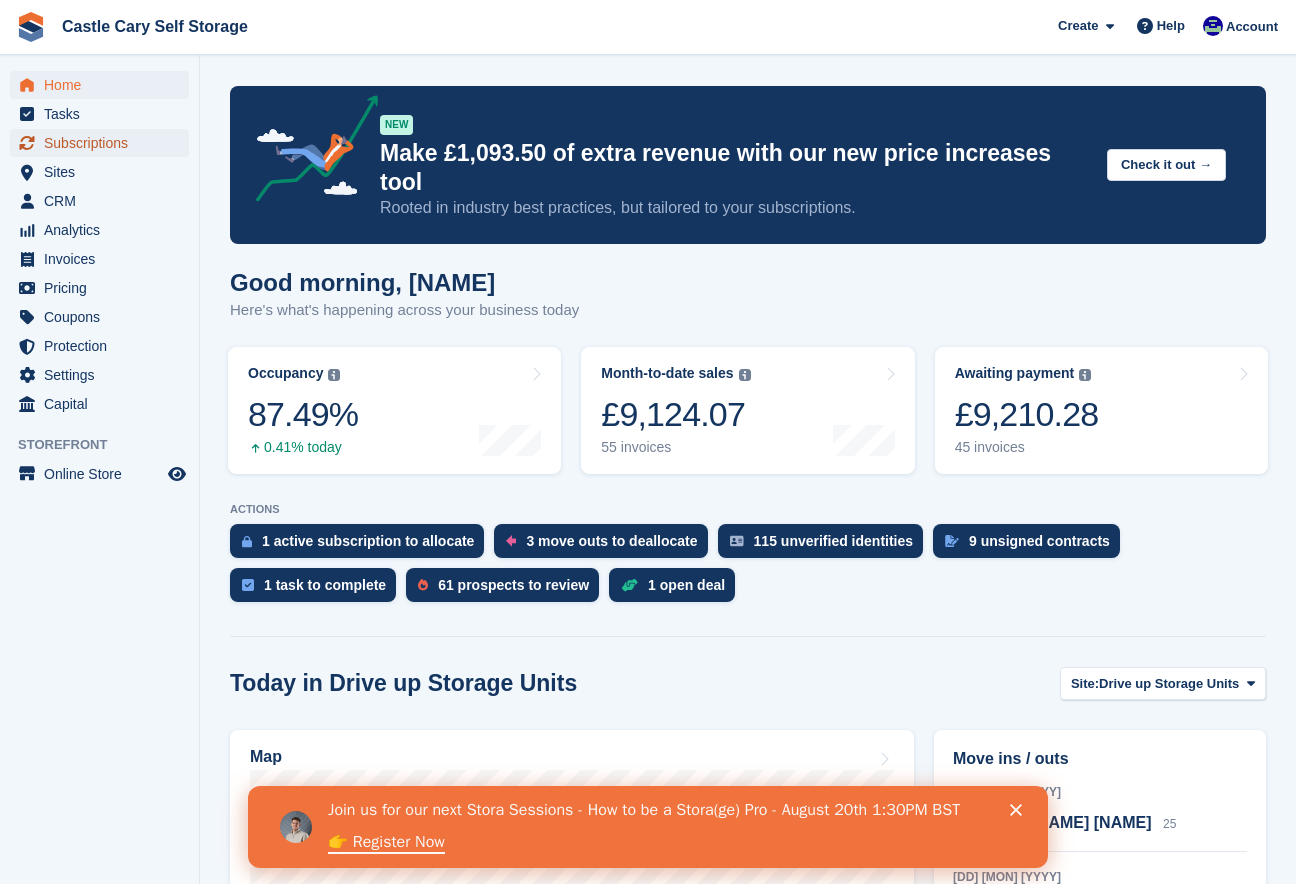 click on "Subscriptions" at bounding box center [104, 143] 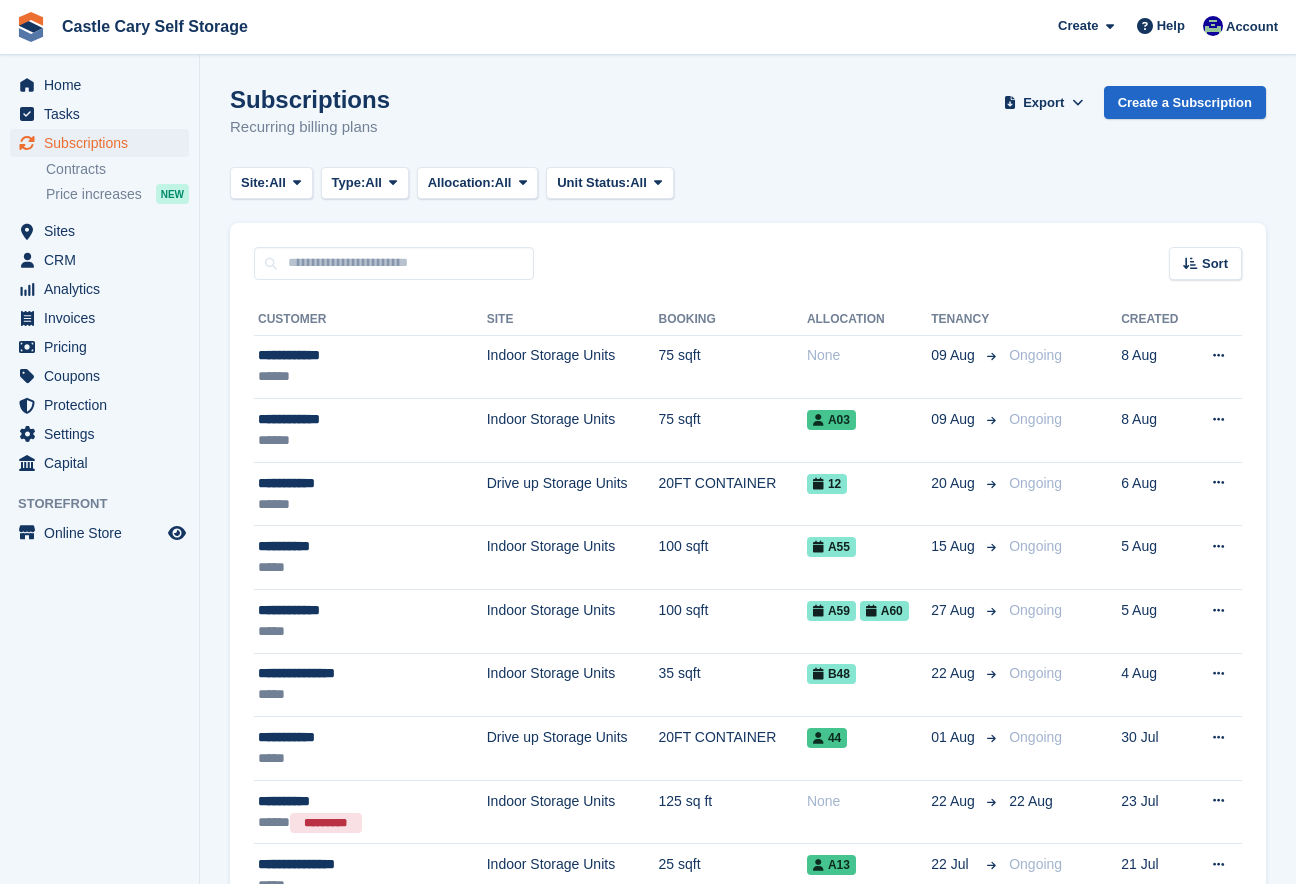 scroll, scrollTop: 0, scrollLeft: 0, axis: both 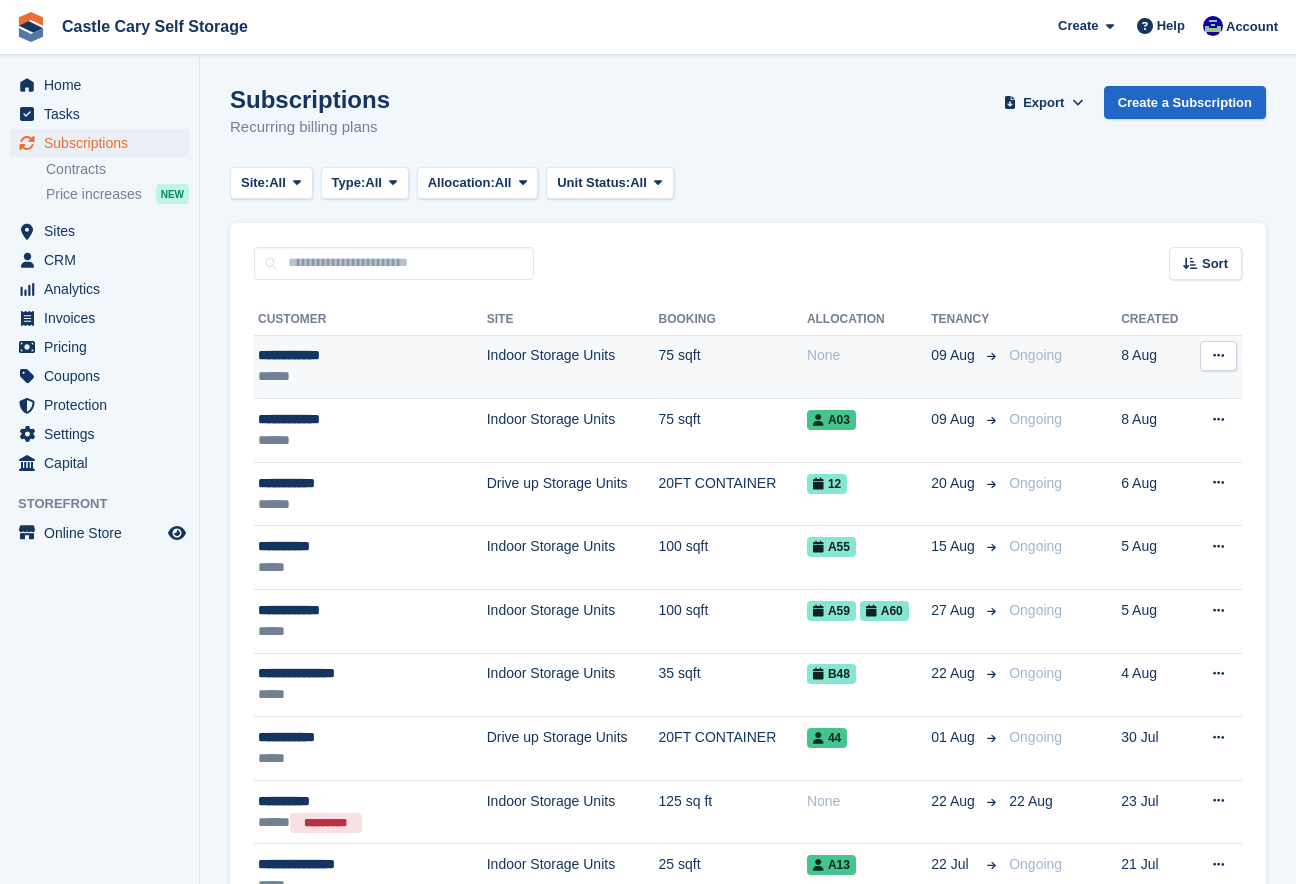 click on "Indoor Storage Units" at bounding box center [573, 367] 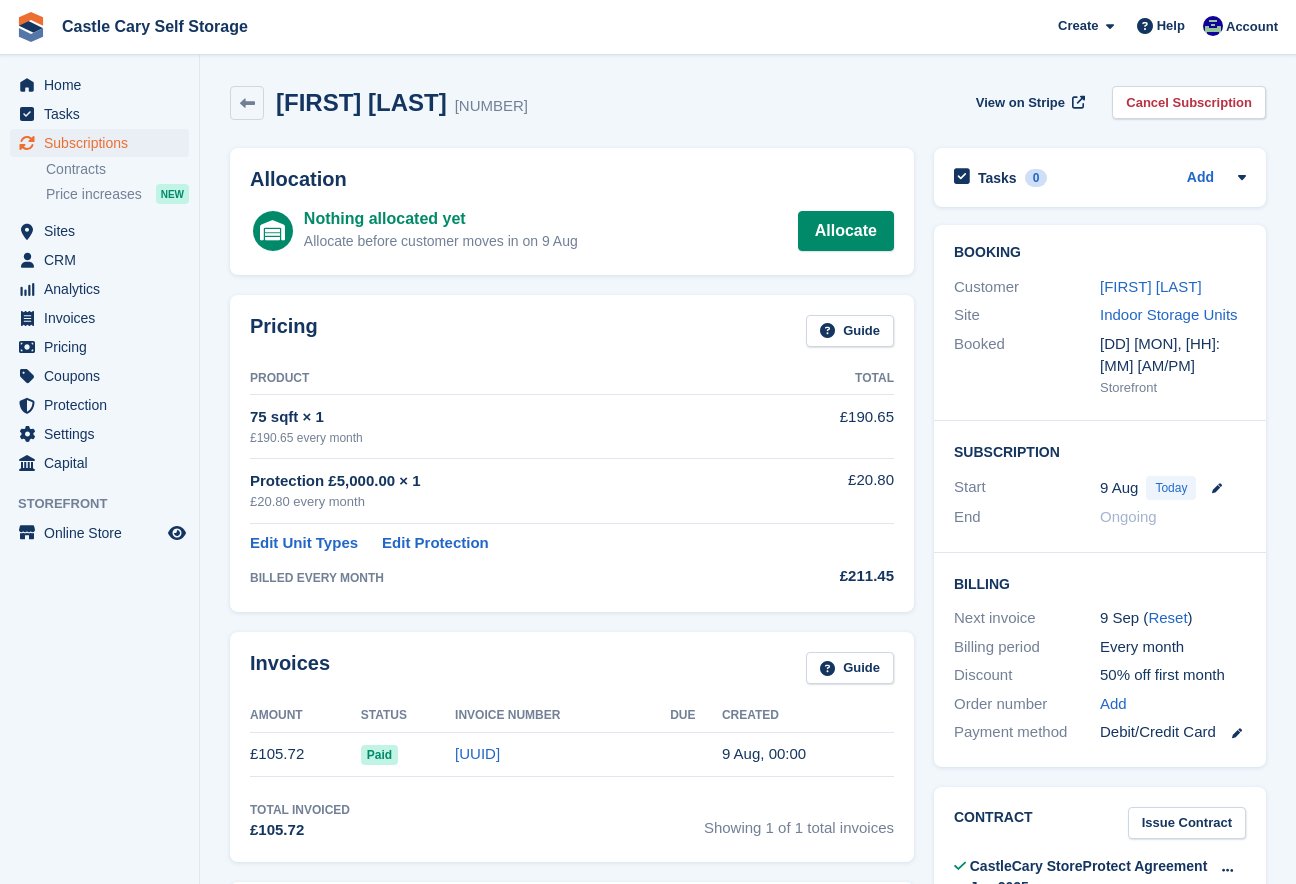 scroll, scrollTop: 0, scrollLeft: 0, axis: both 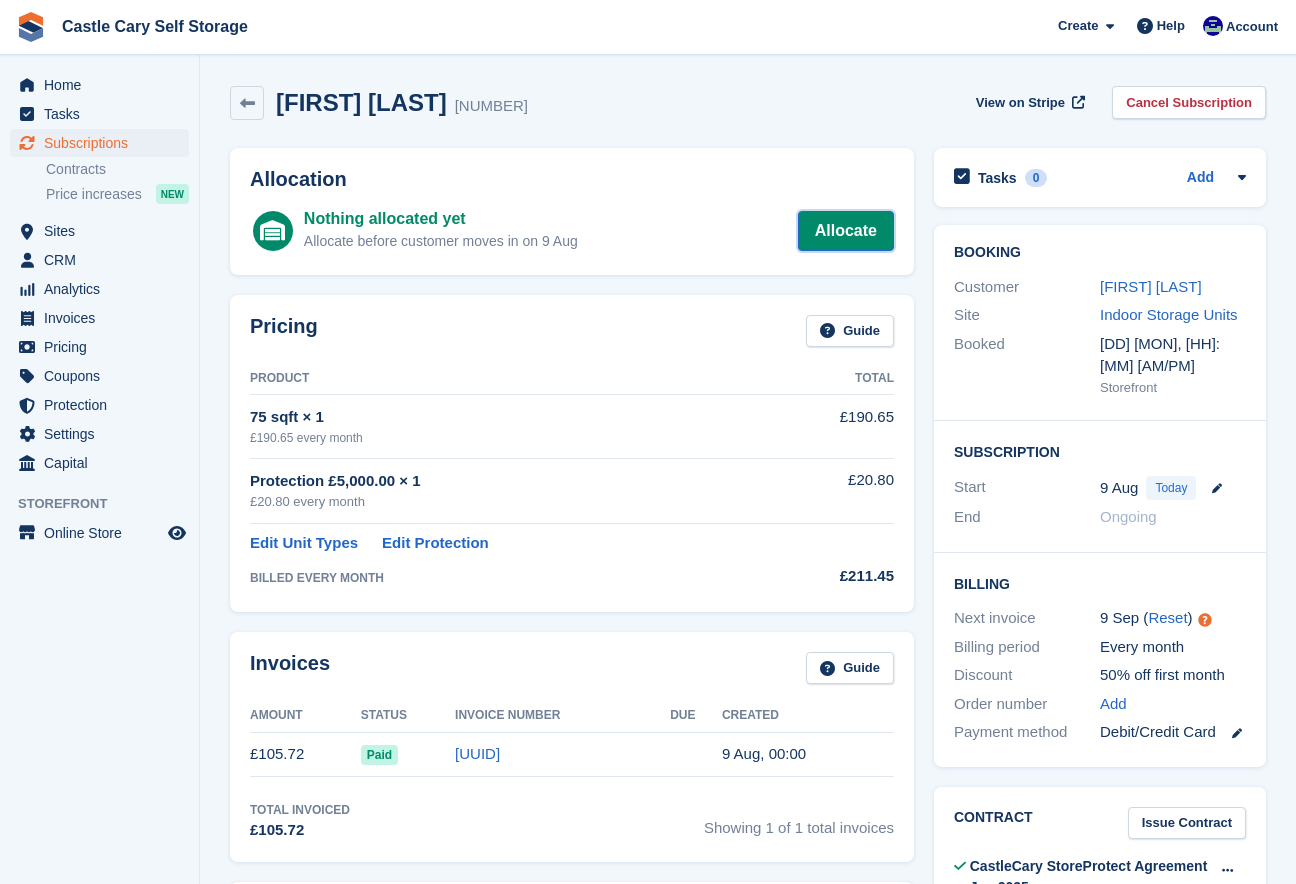 click on "Allocate" at bounding box center [846, 231] 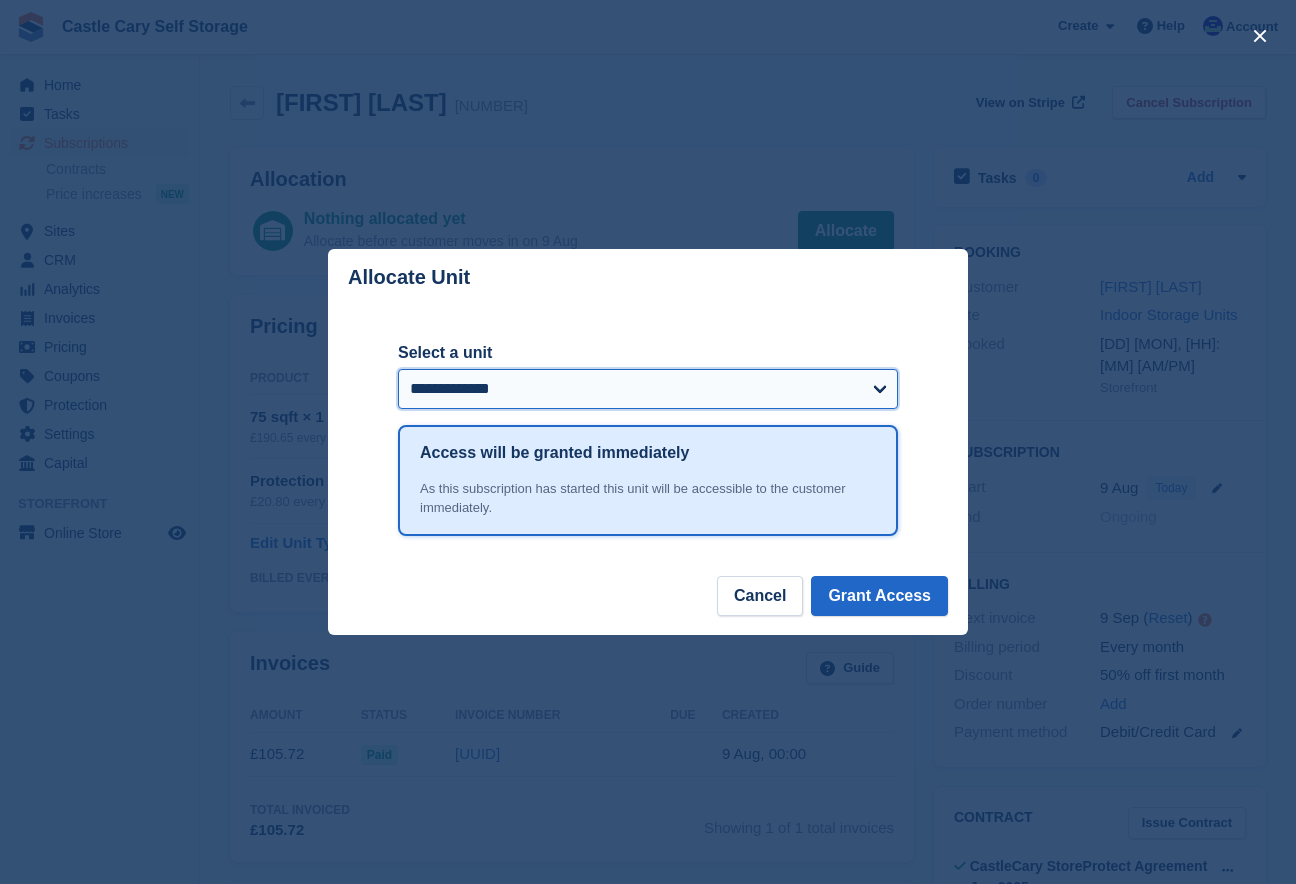 click on "[NUMBER]" at bounding box center (648, 389) 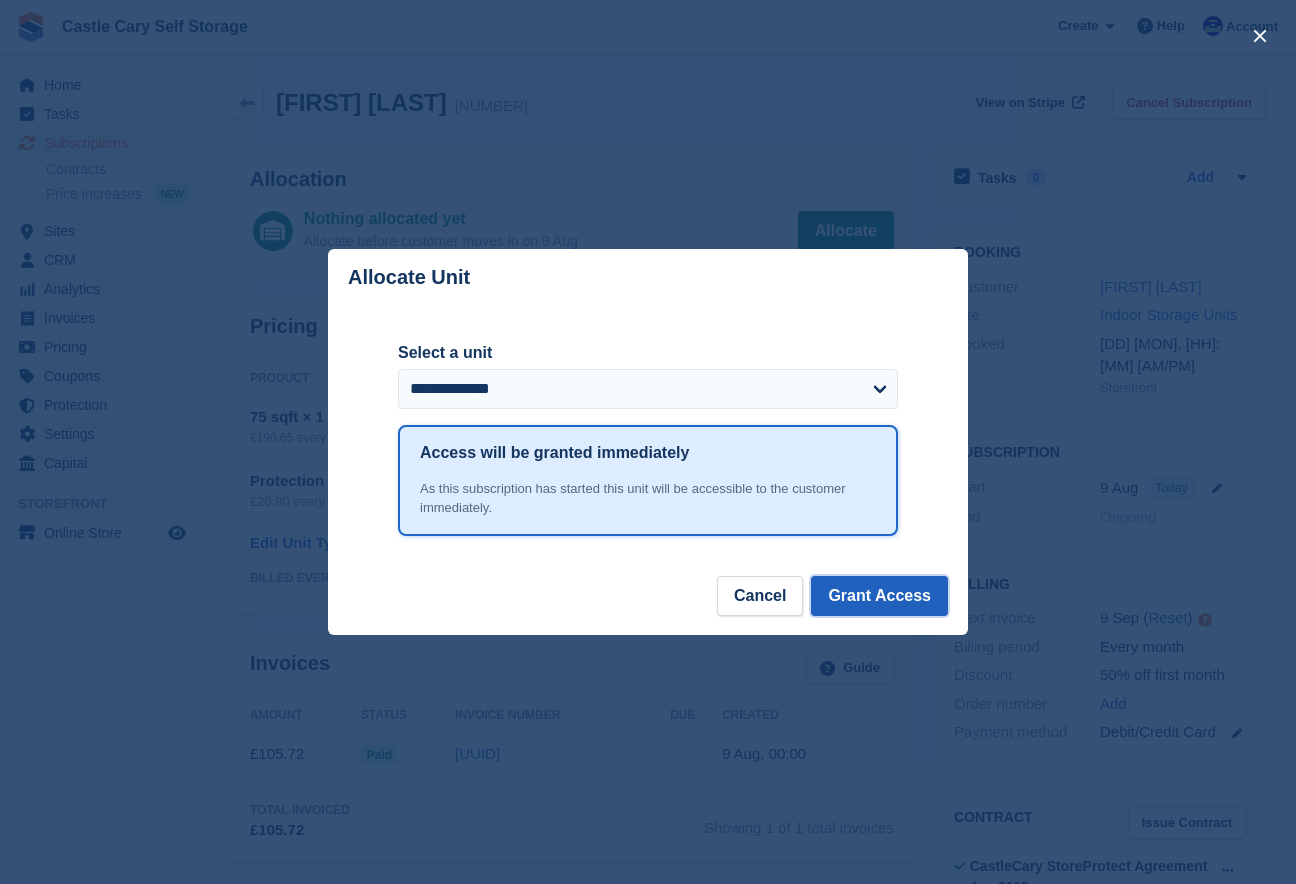 click on "Grant Access" at bounding box center [879, 596] 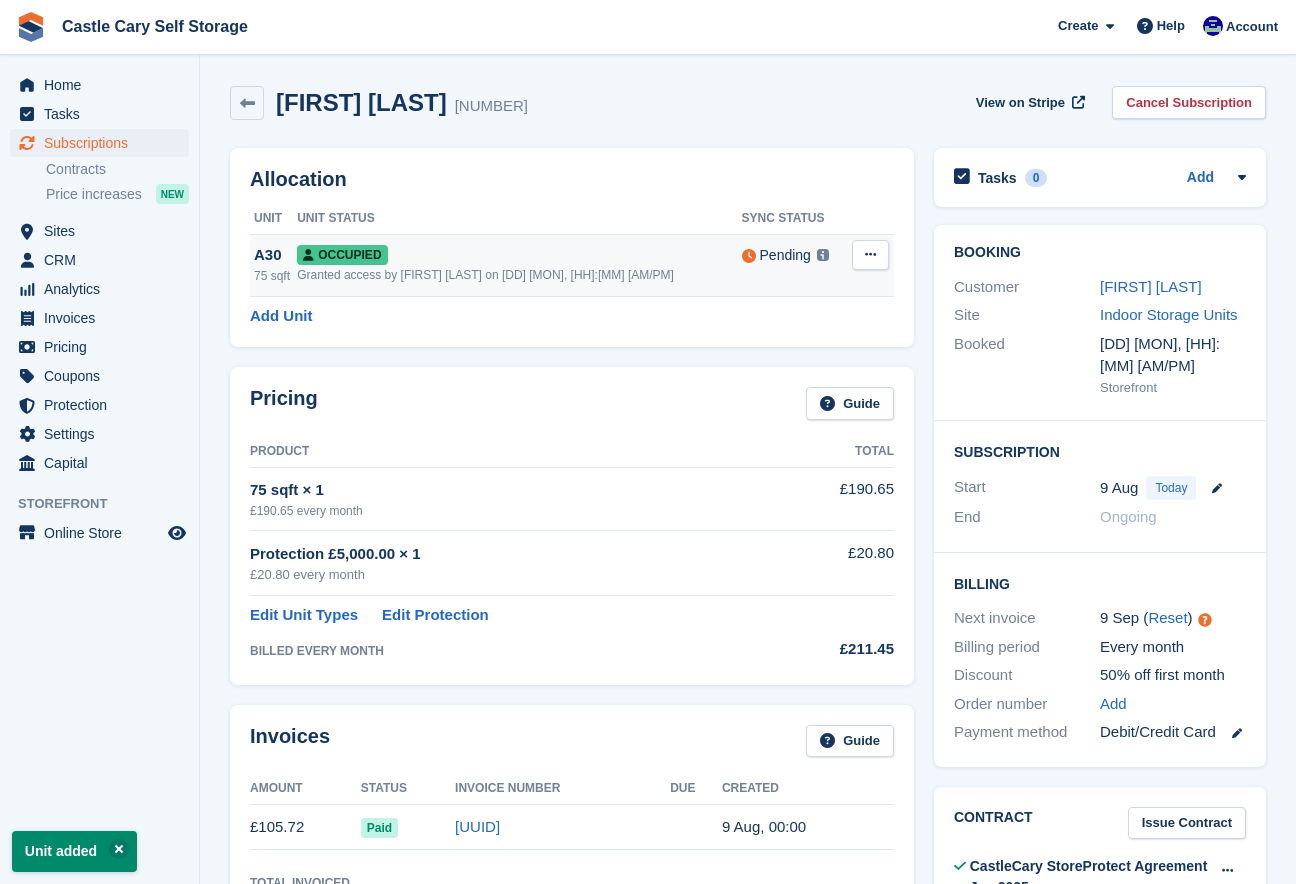 click at bounding box center [870, 254] 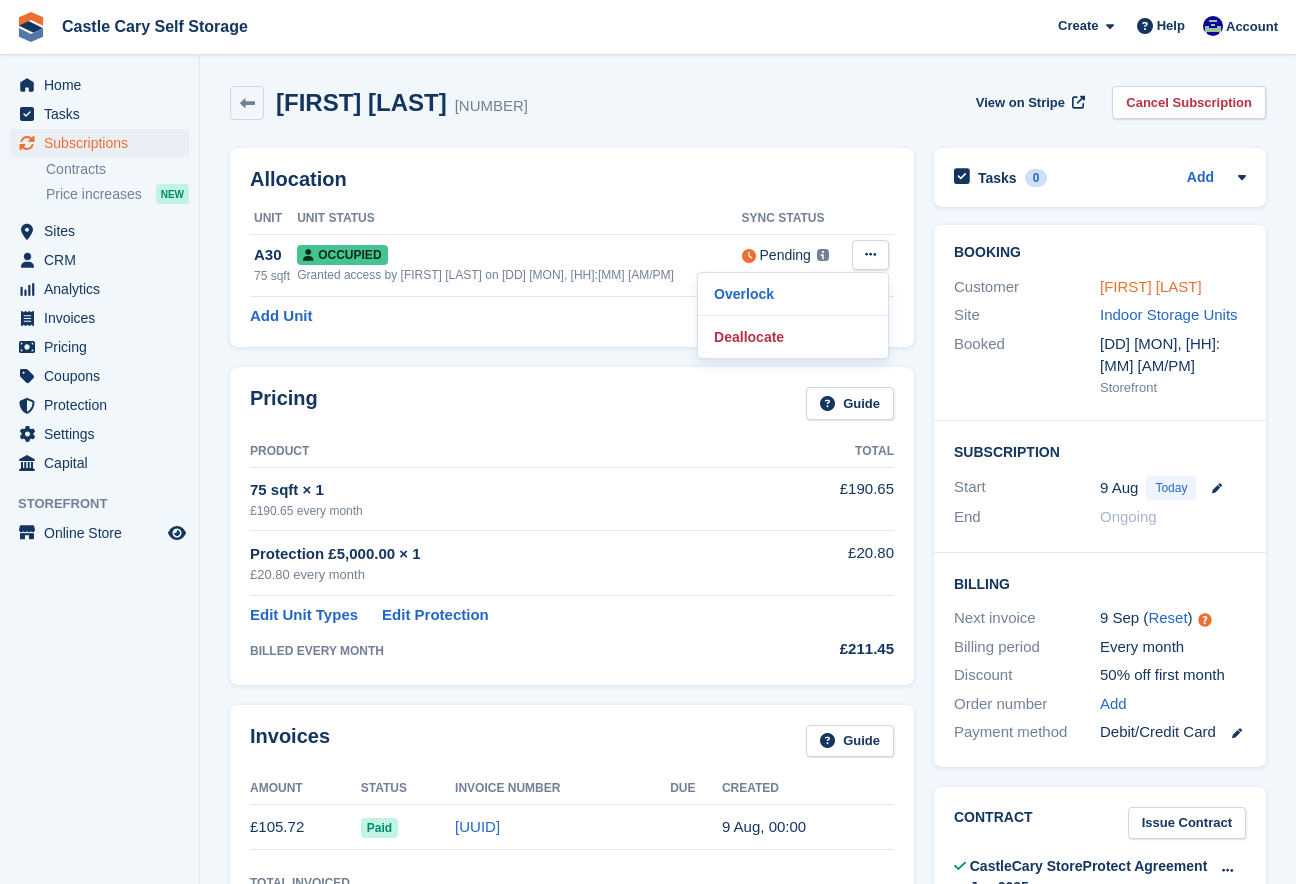 click on "[FIRST] [LAST]" at bounding box center [1151, 286] 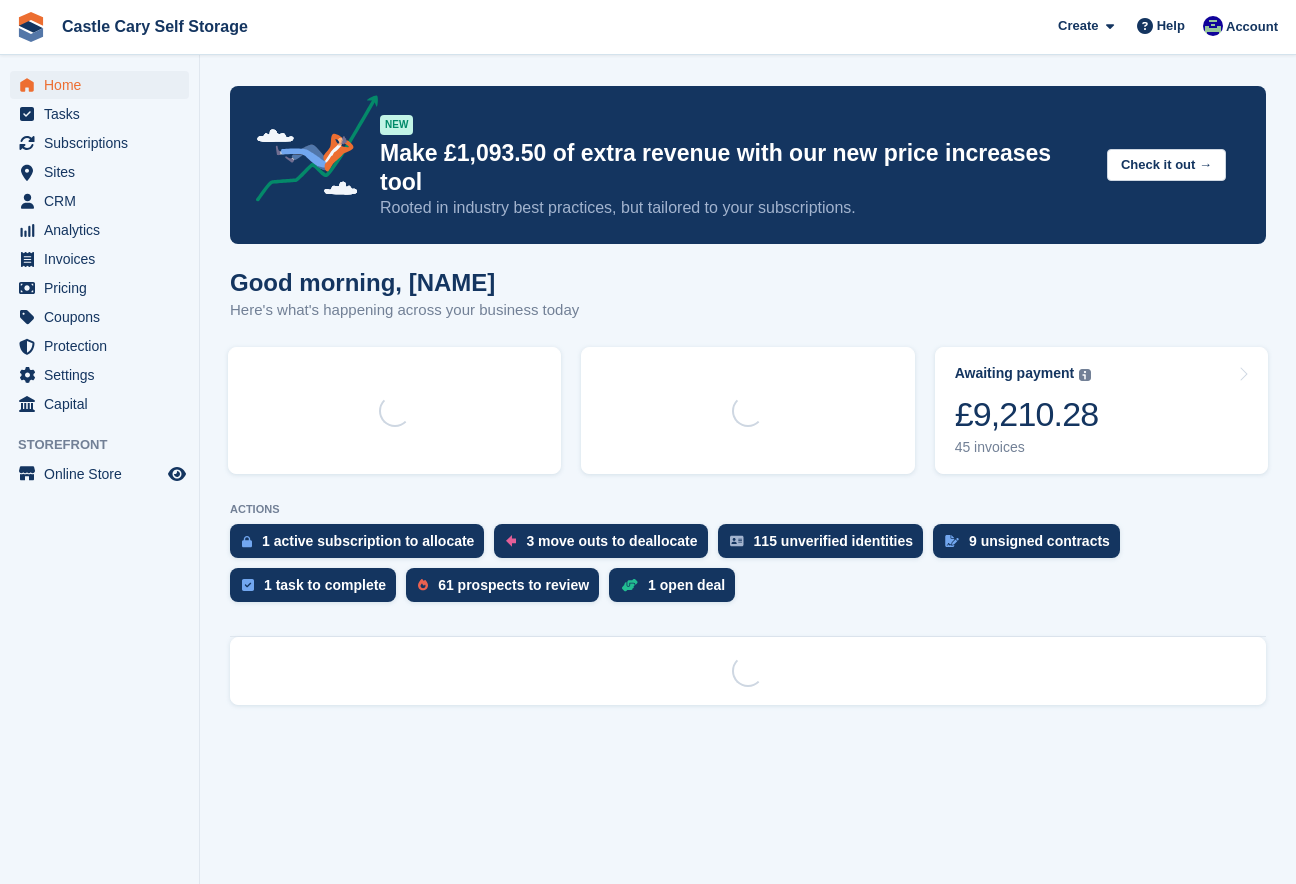 scroll, scrollTop: 0, scrollLeft: 0, axis: both 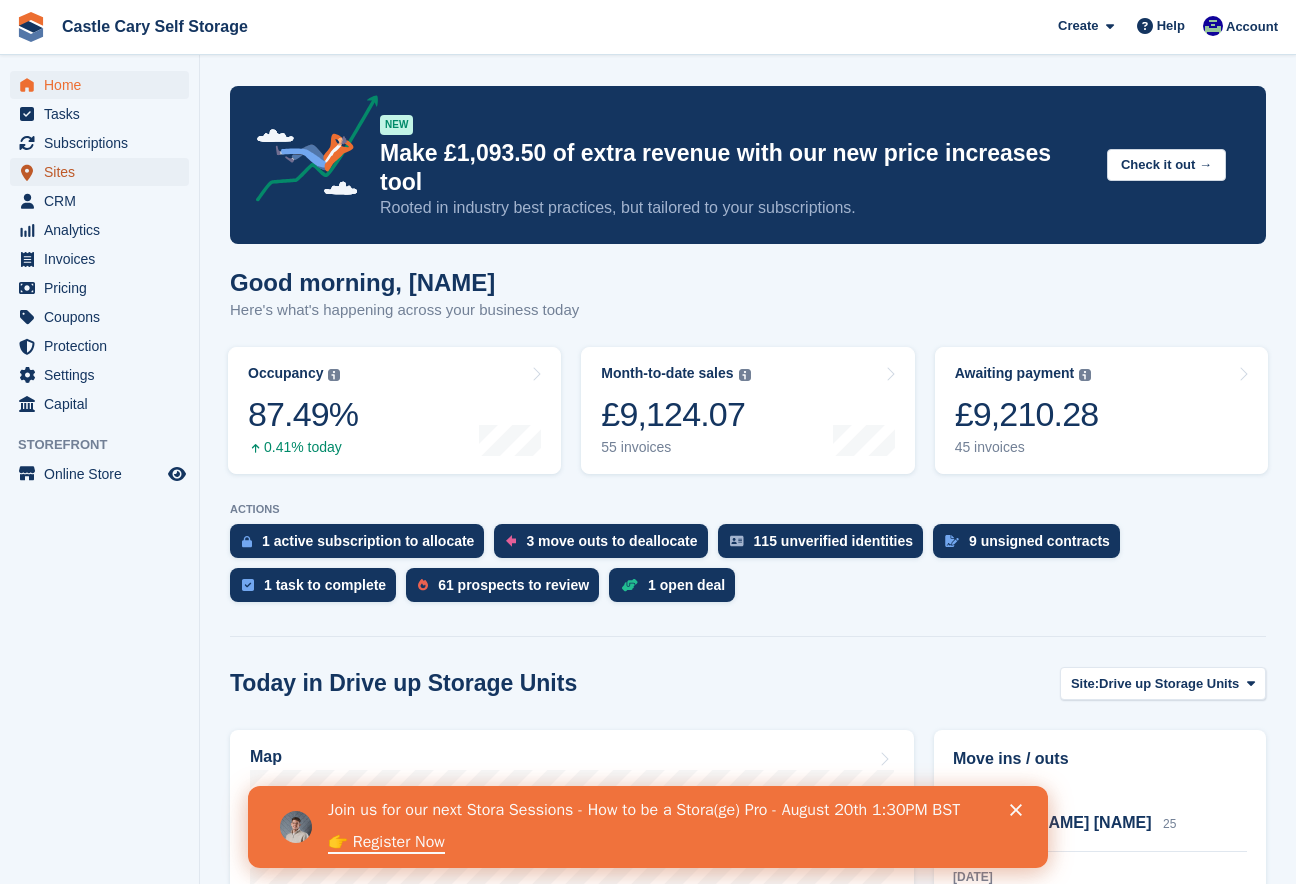 click on "Sites" at bounding box center (104, 172) 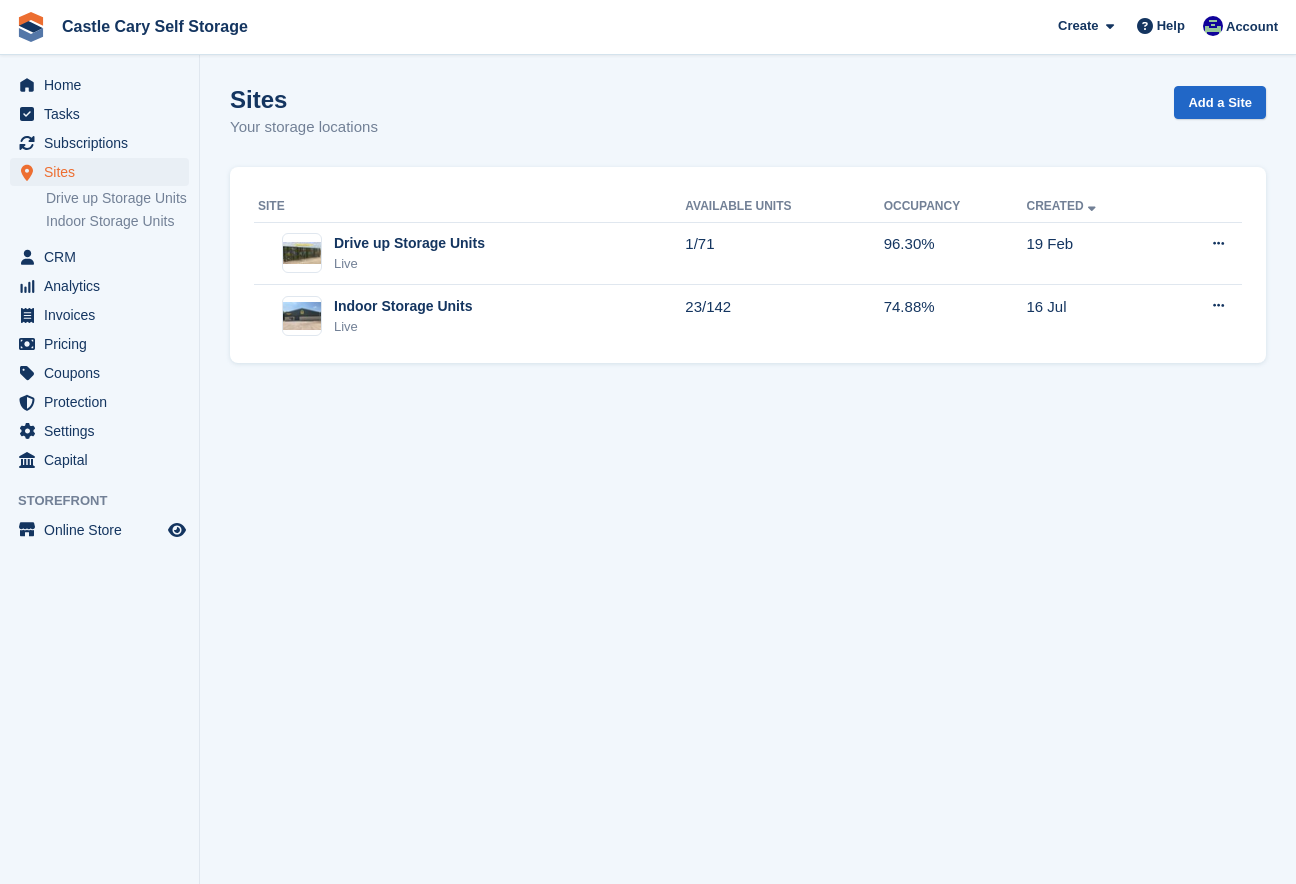 scroll, scrollTop: 0, scrollLeft: 0, axis: both 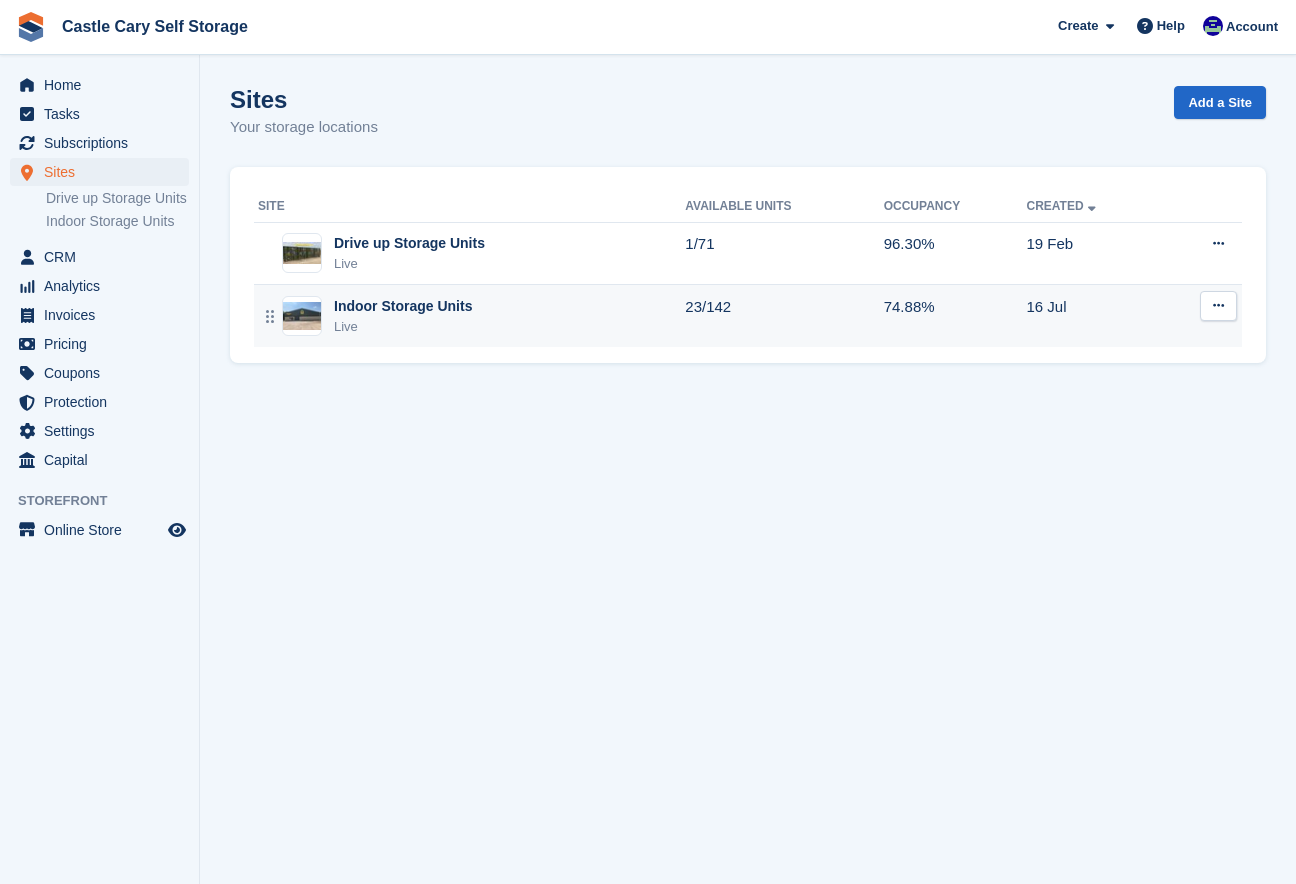 click on "Live" at bounding box center [403, 327] 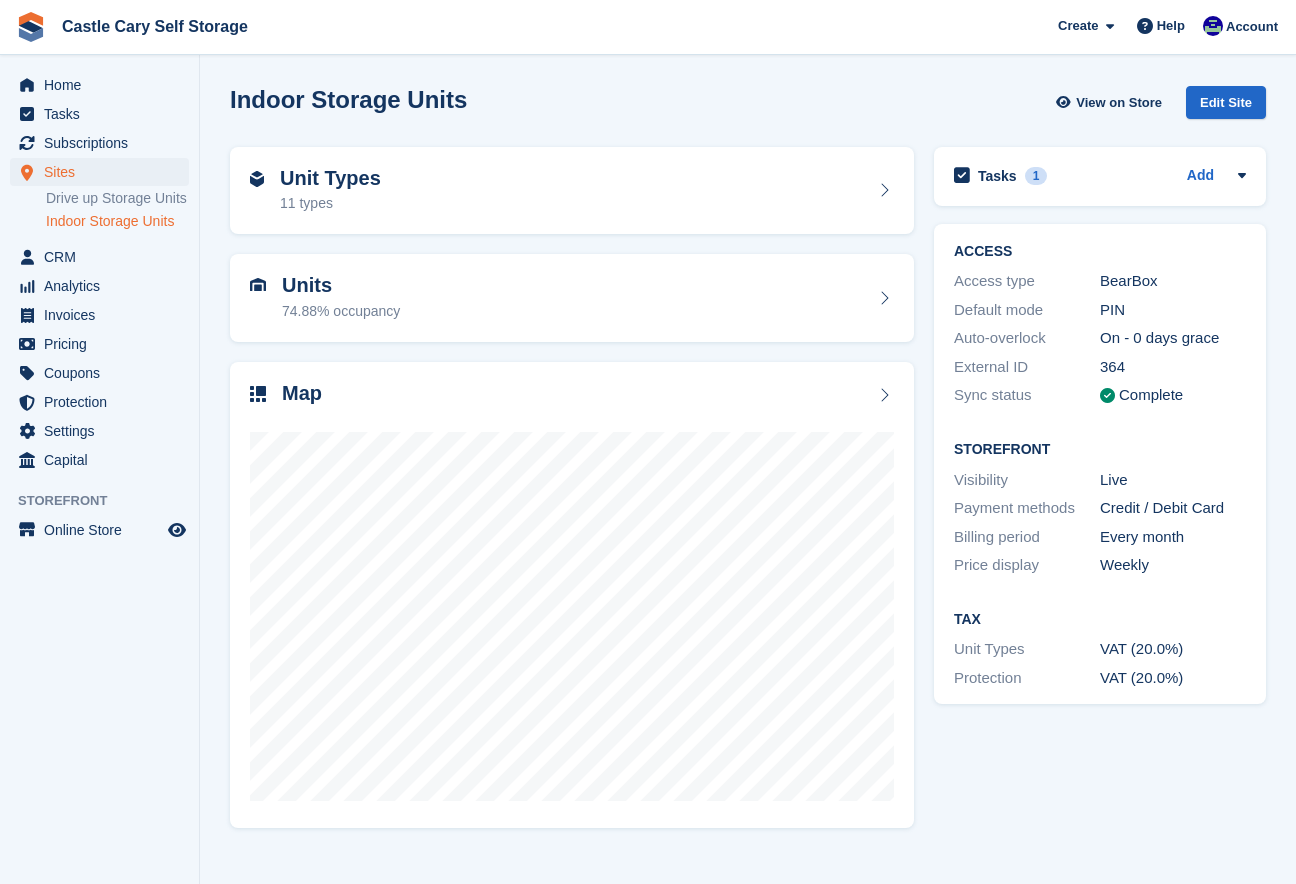 scroll, scrollTop: 0, scrollLeft: 0, axis: both 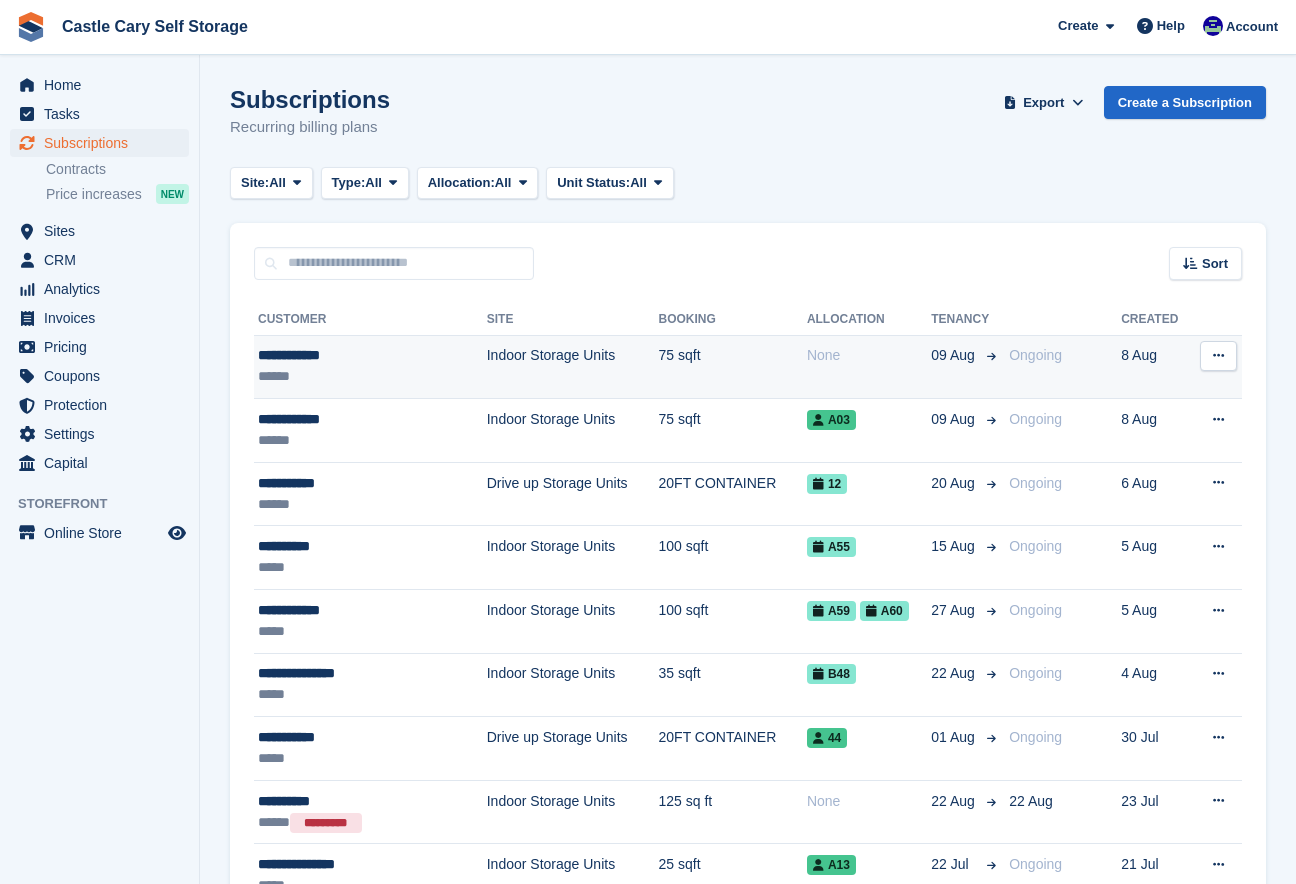 click on "******" at bounding box center [351, 376] 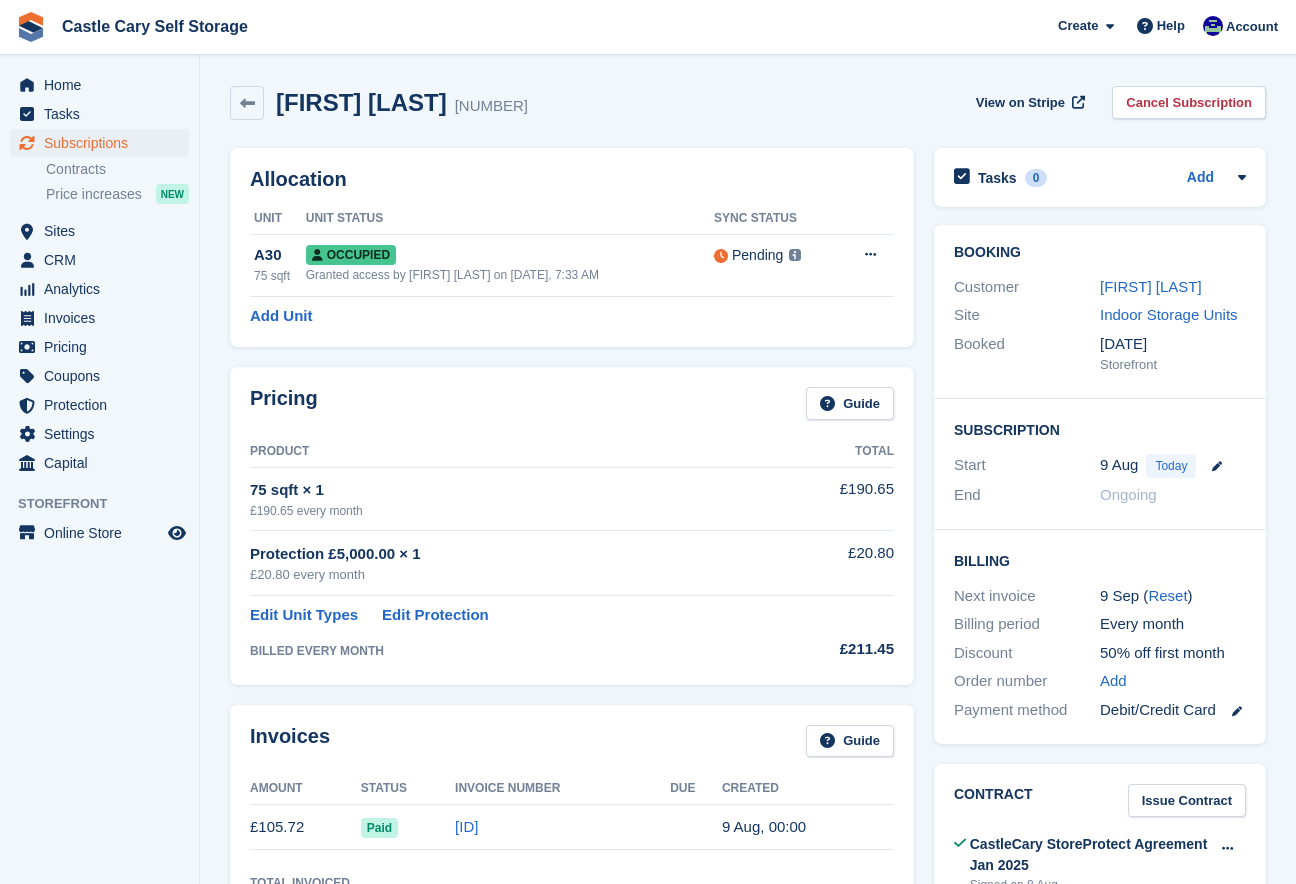 scroll, scrollTop: 0, scrollLeft: 0, axis: both 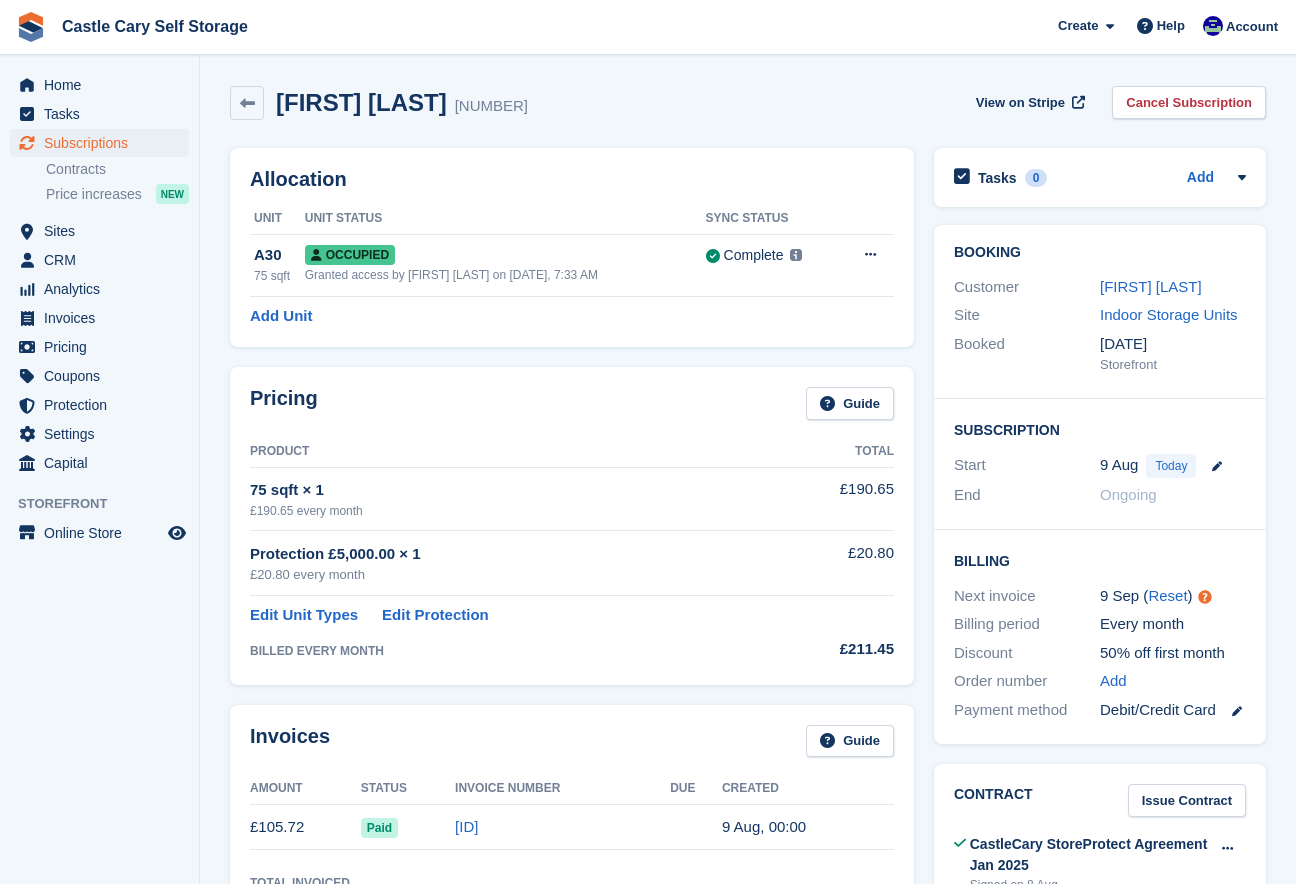 drag, startPoint x: 1131, startPoint y: 104, endPoint x: 809, endPoint y: 59, distance: 325.1292 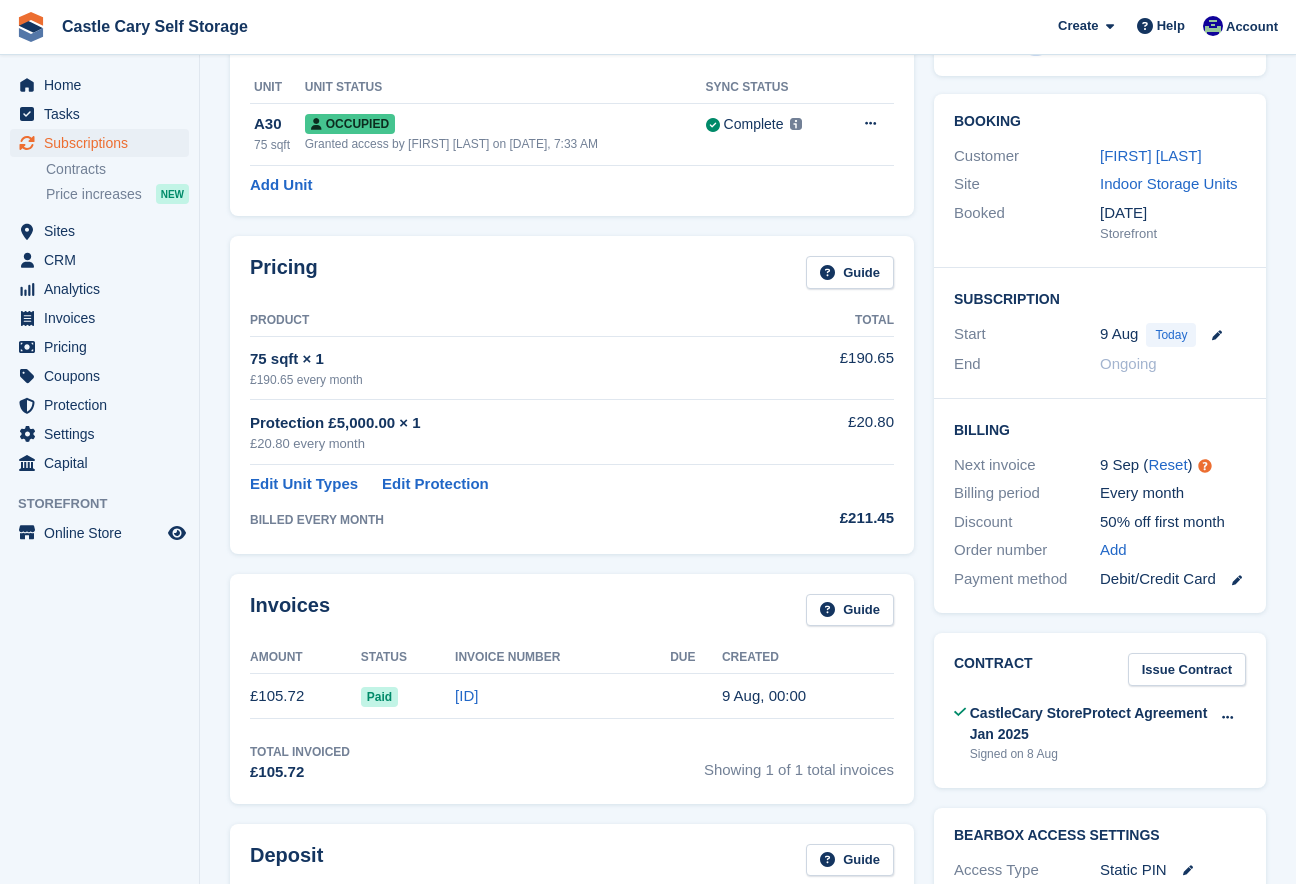 scroll, scrollTop: 0, scrollLeft: 0, axis: both 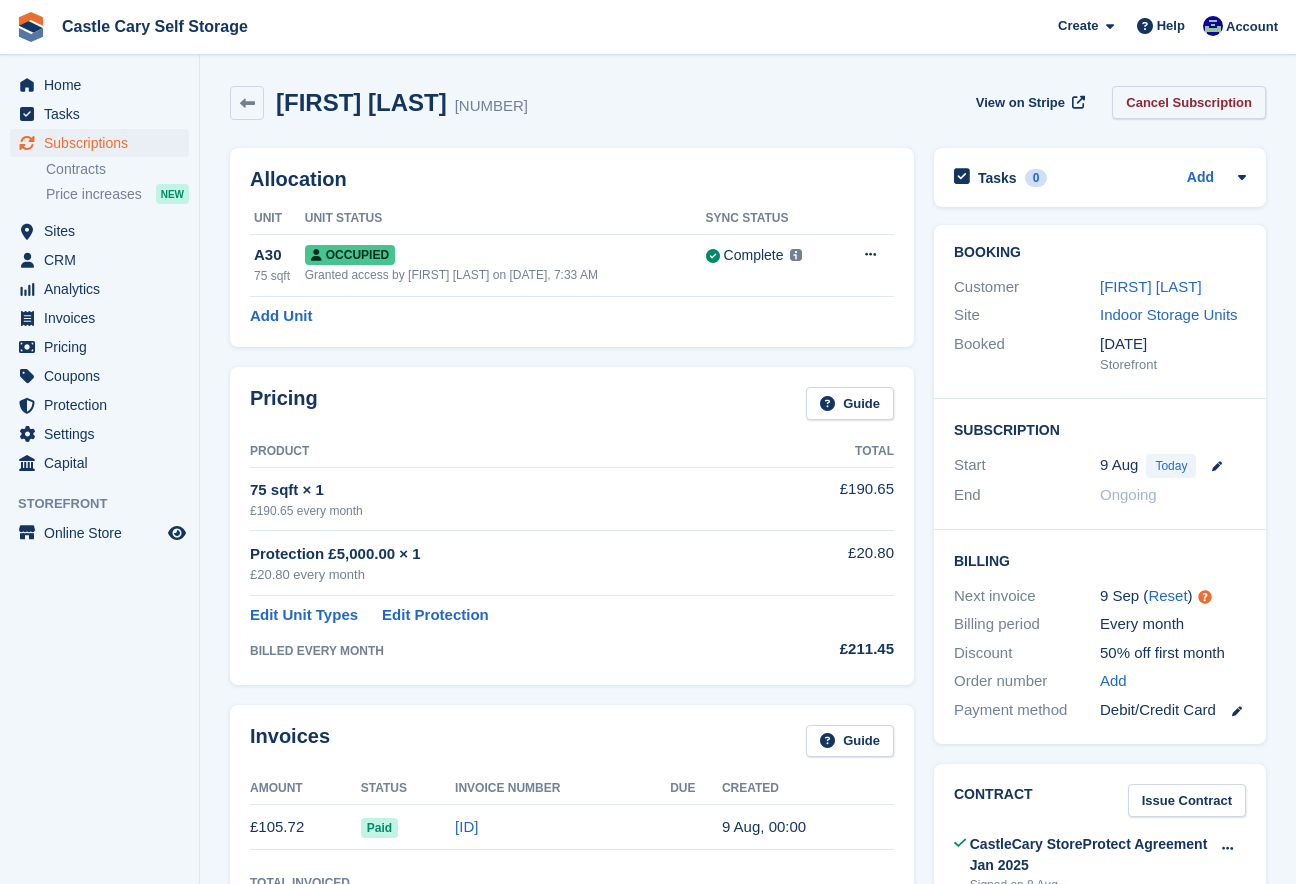 click on "Cancel Subscription" at bounding box center (1189, 102) 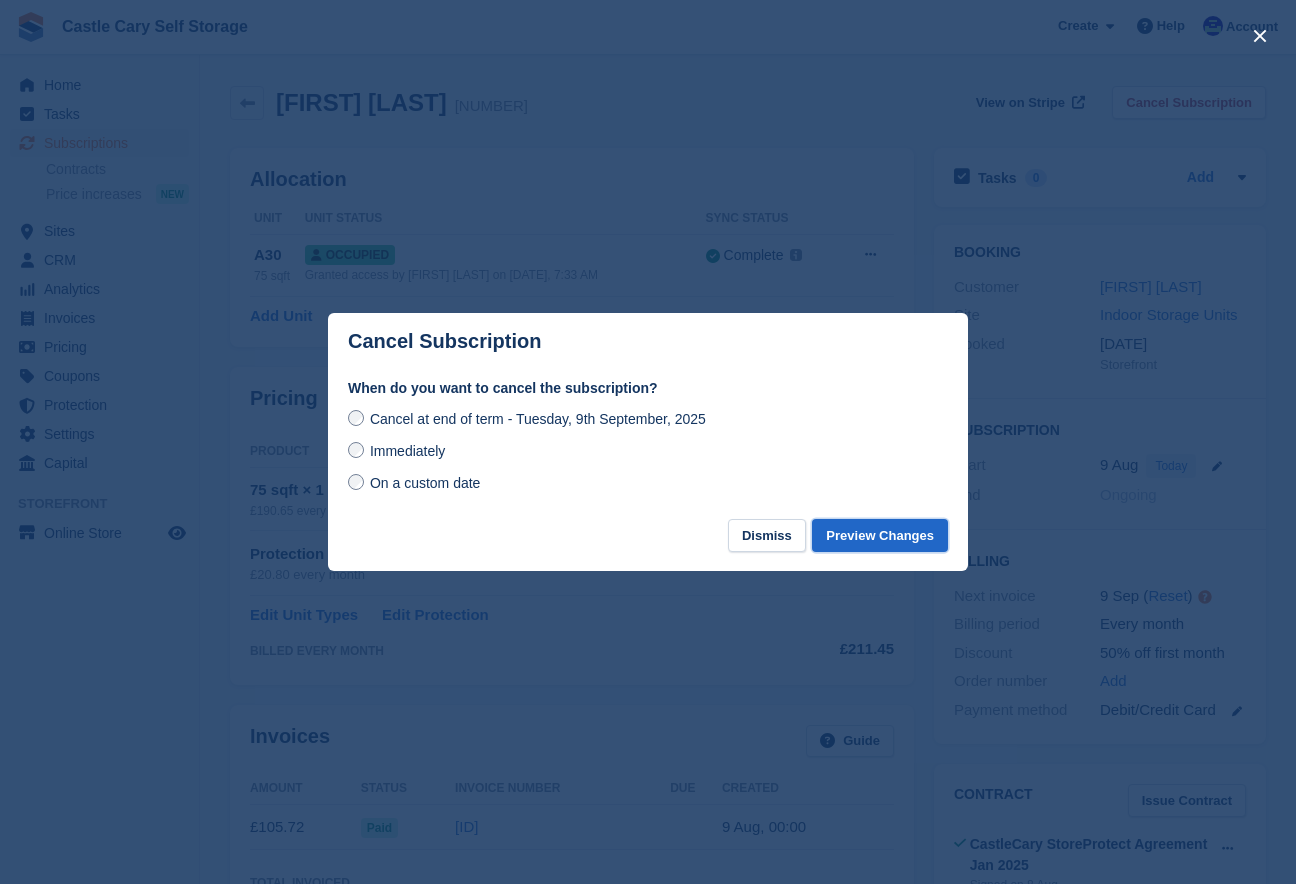 click on "Preview Changes" at bounding box center (880, 535) 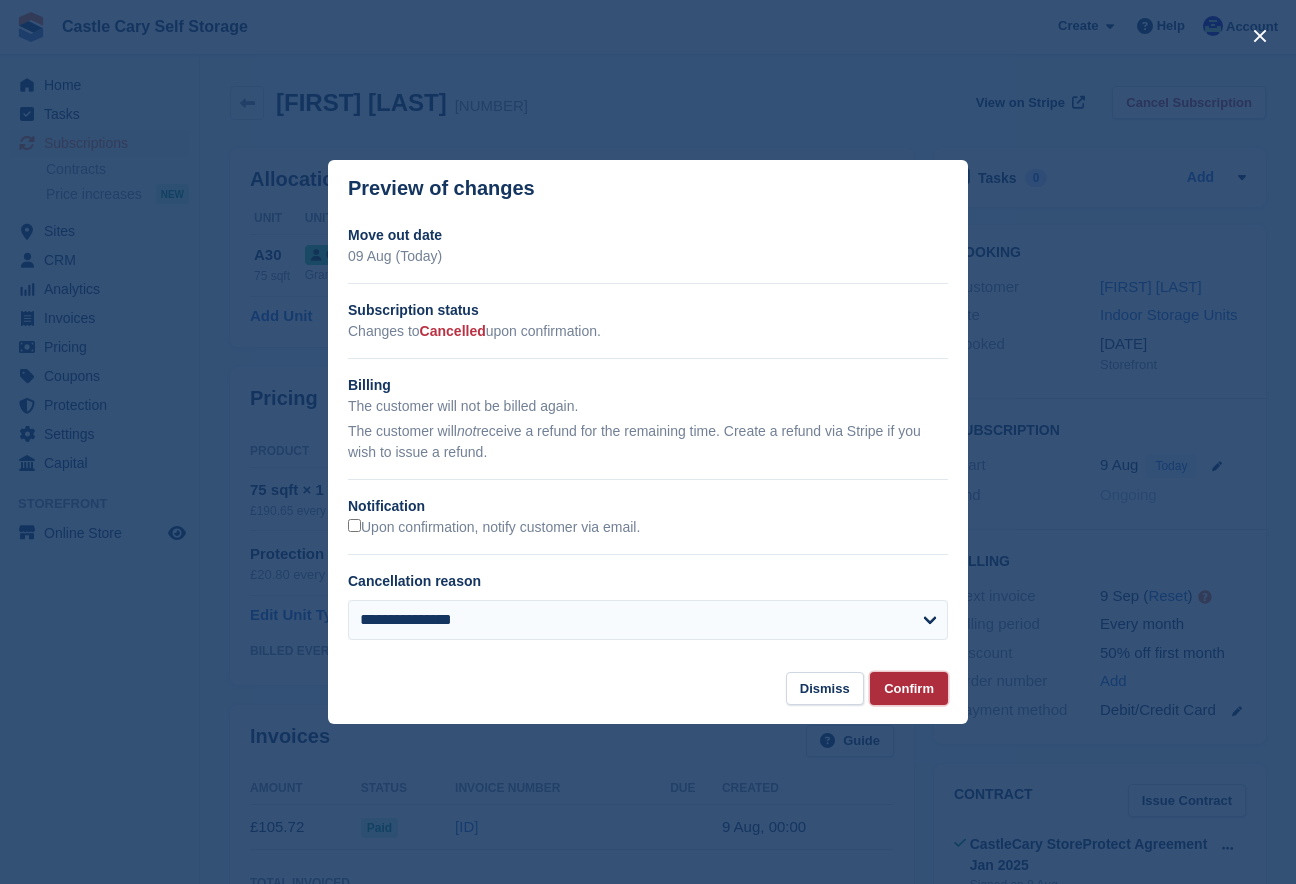 click on "Confirm" at bounding box center (909, 688) 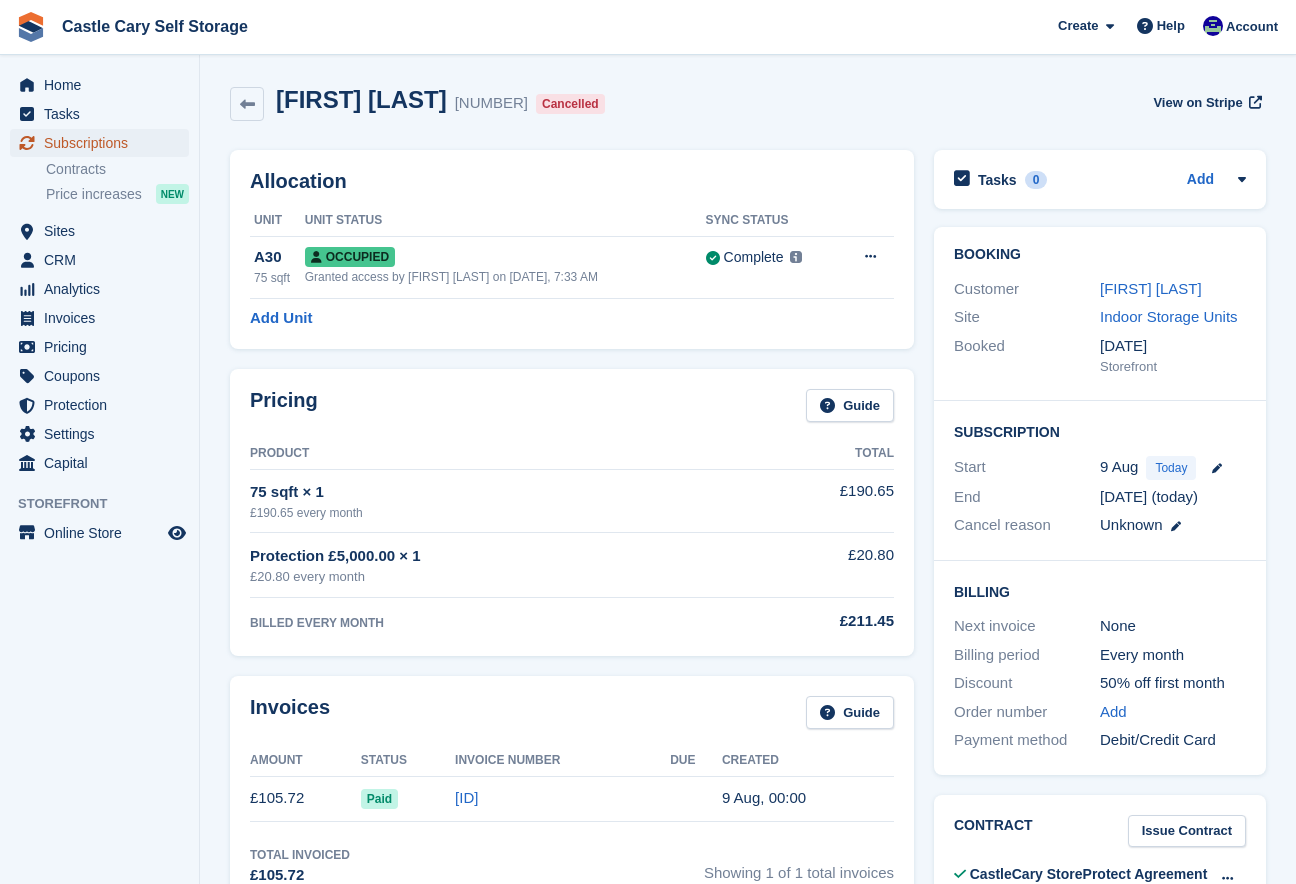 click on "Subscriptions" at bounding box center [104, 143] 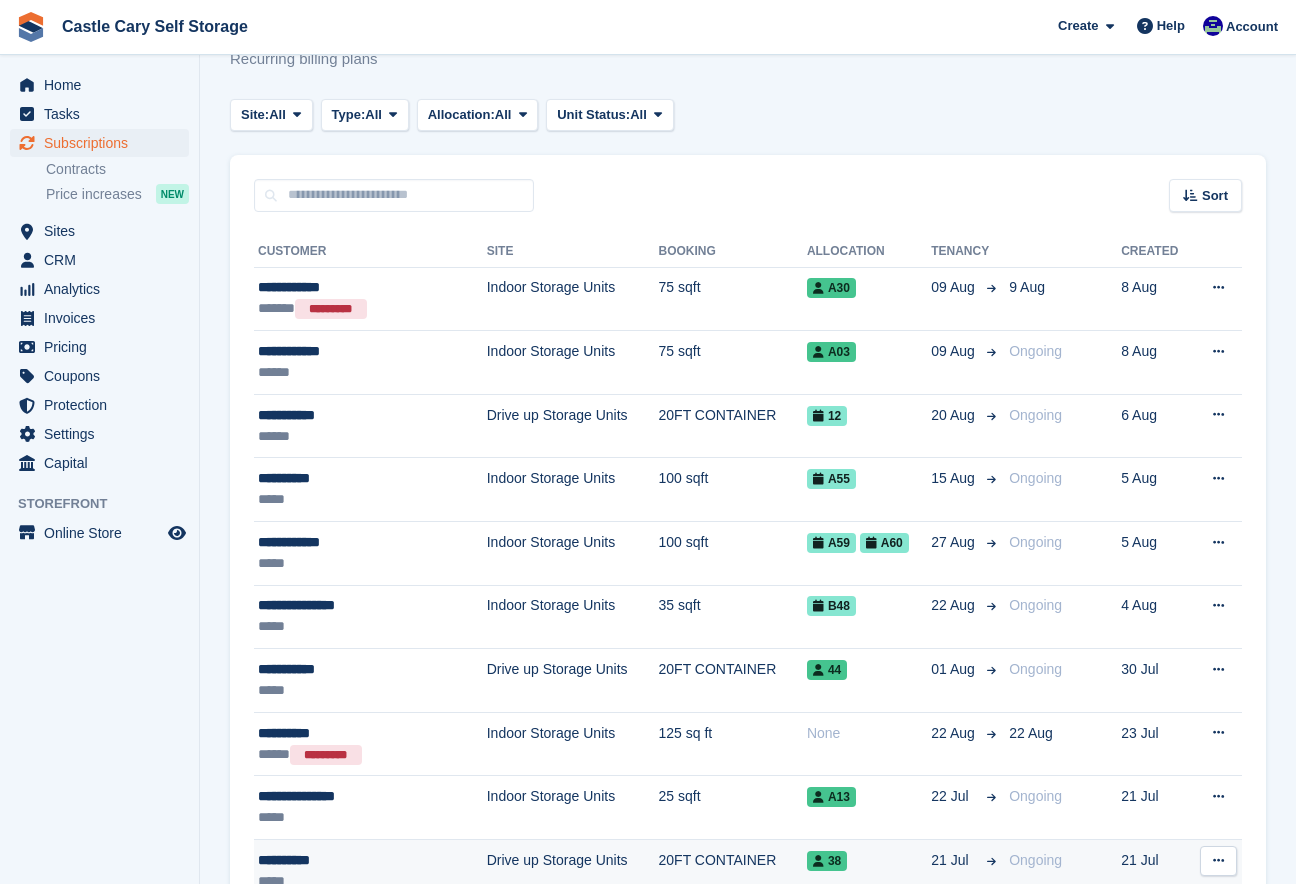 scroll, scrollTop: 0, scrollLeft: 0, axis: both 